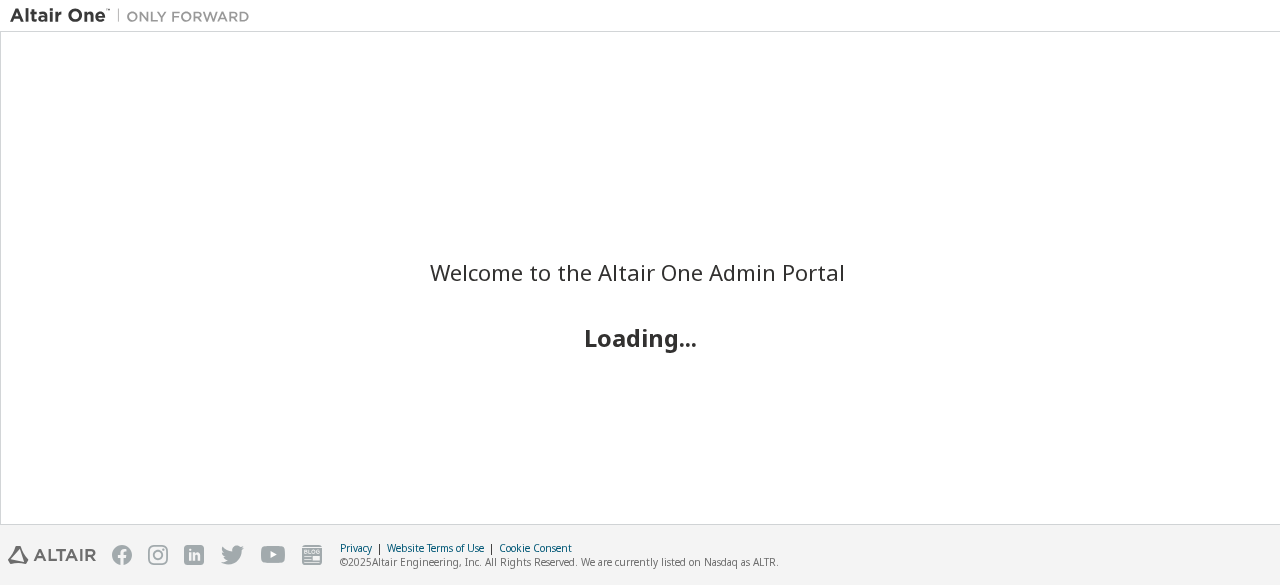 scroll, scrollTop: 0, scrollLeft: 0, axis: both 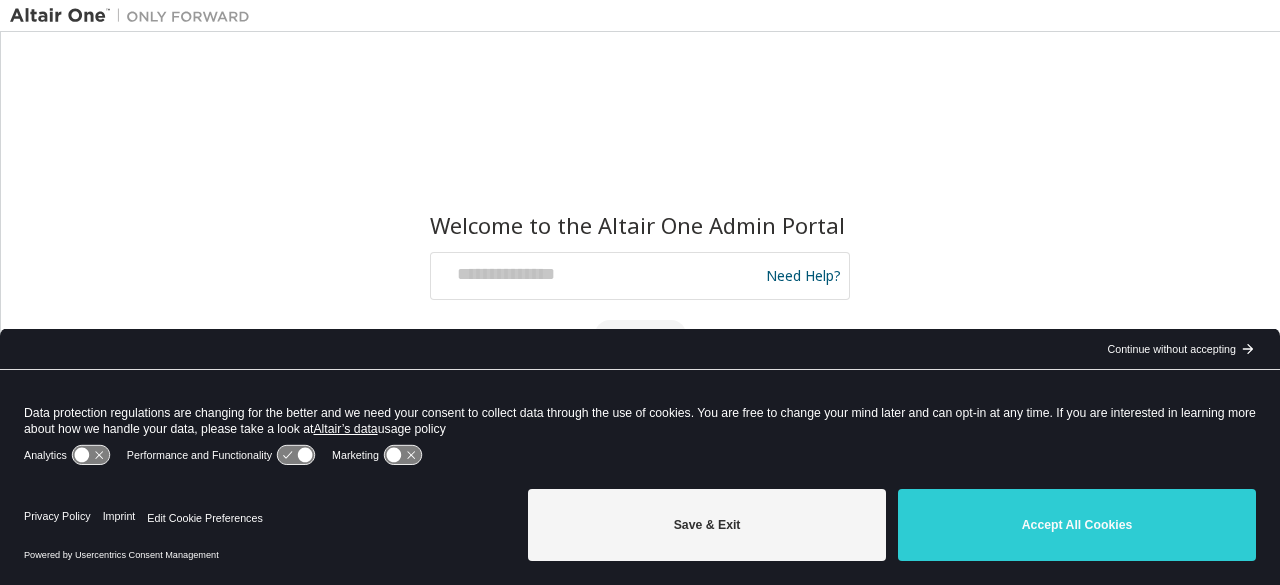 click on "Welcome to the Altair One Admin Portal Need Help? Please make sure that you provide your Global Login as
email (e.g. @[DOMAIN_NAME], @[DOMAIN_NAME]) Please enter a valid e-mail address. Continue Forgot password Don't have an account?  Register" at bounding box center [640, 278] 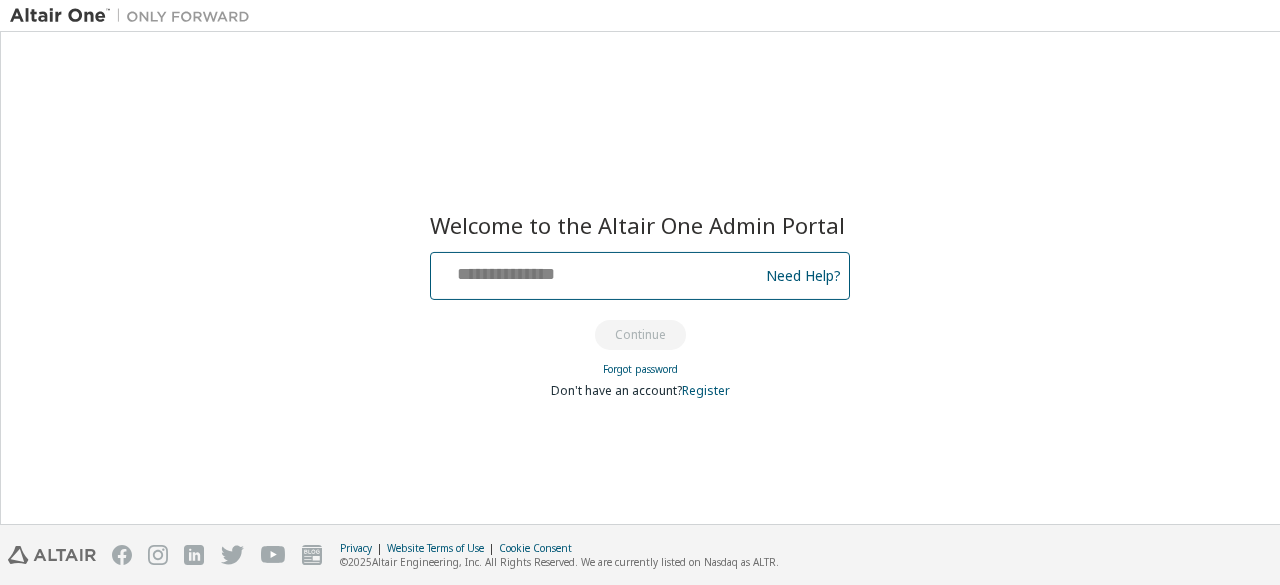 click at bounding box center [597, 271] 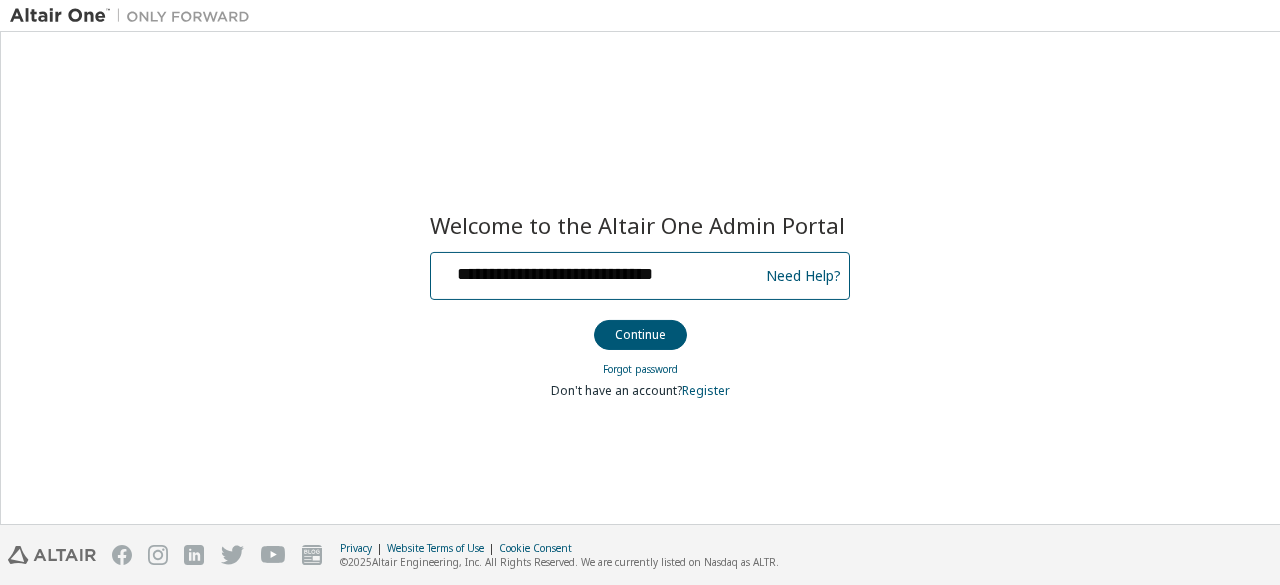type on "**********" 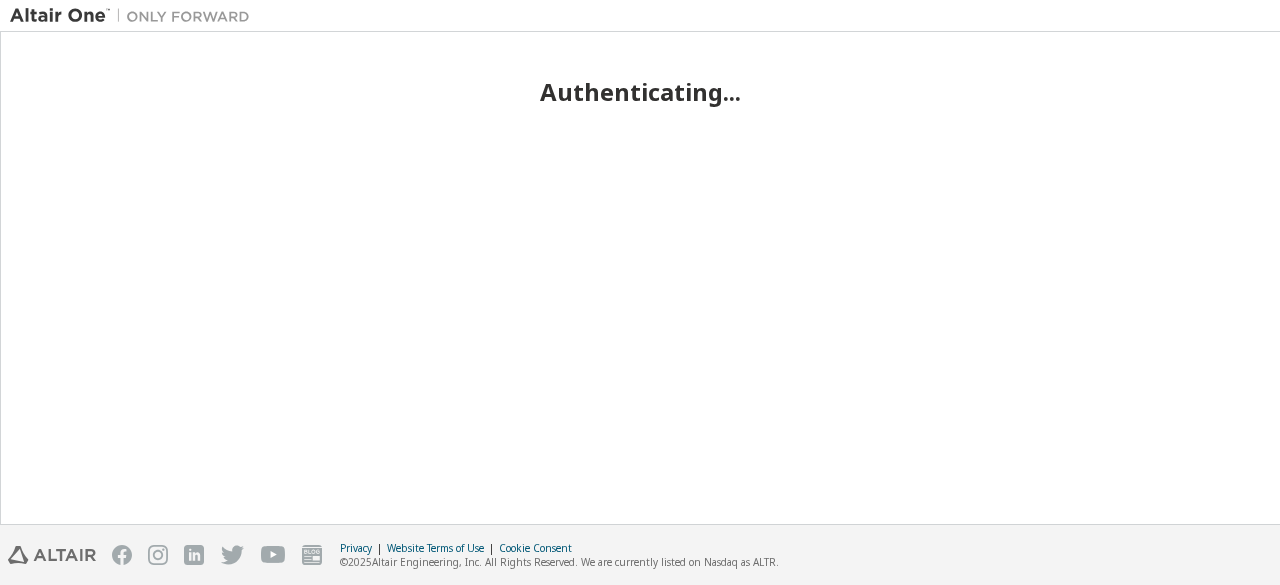 scroll, scrollTop: 0, scrollLeft: 0, axis: both 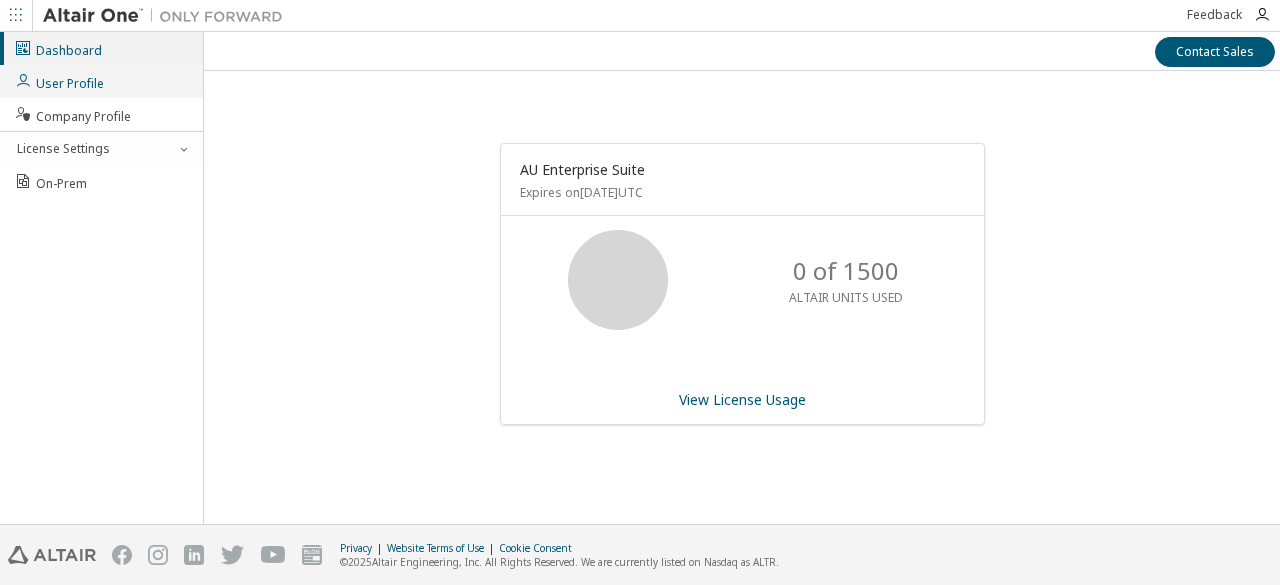 click on "User Profile" at bounding box center (59, 81) 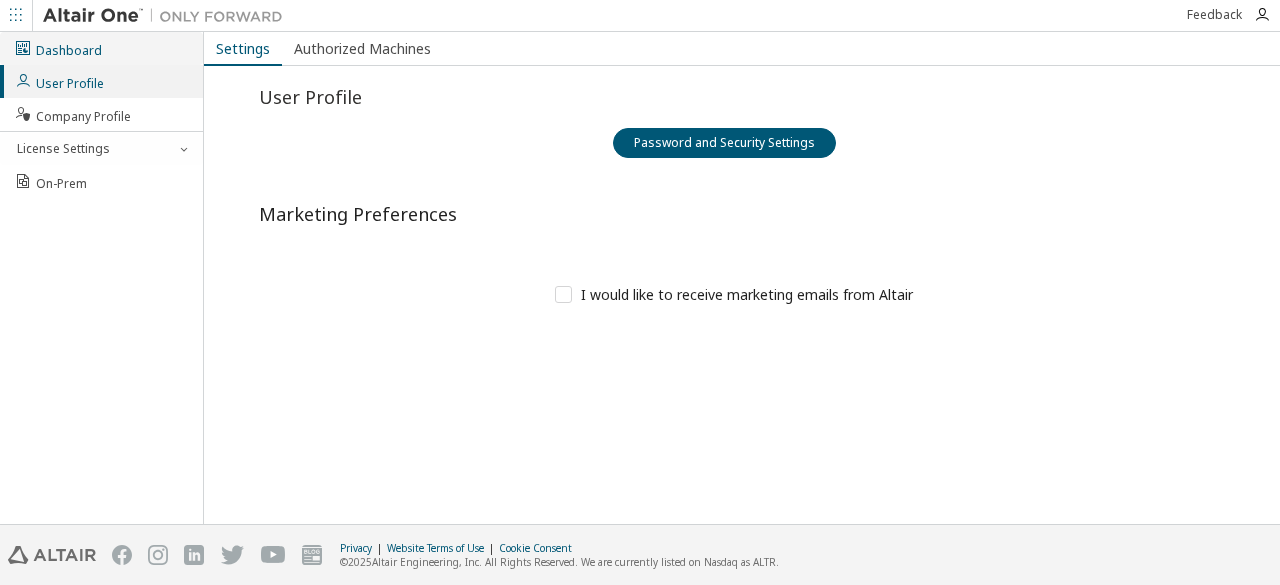 click on "Dashboard" at bounding box center (58, 48) 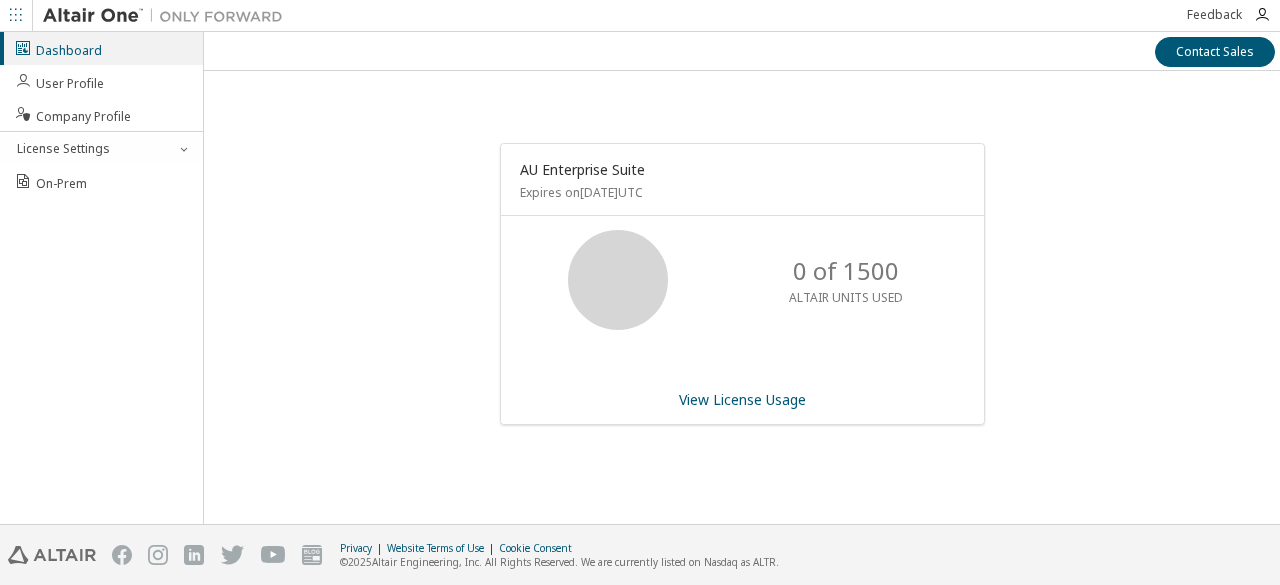 click at bounding box center [16, 15] 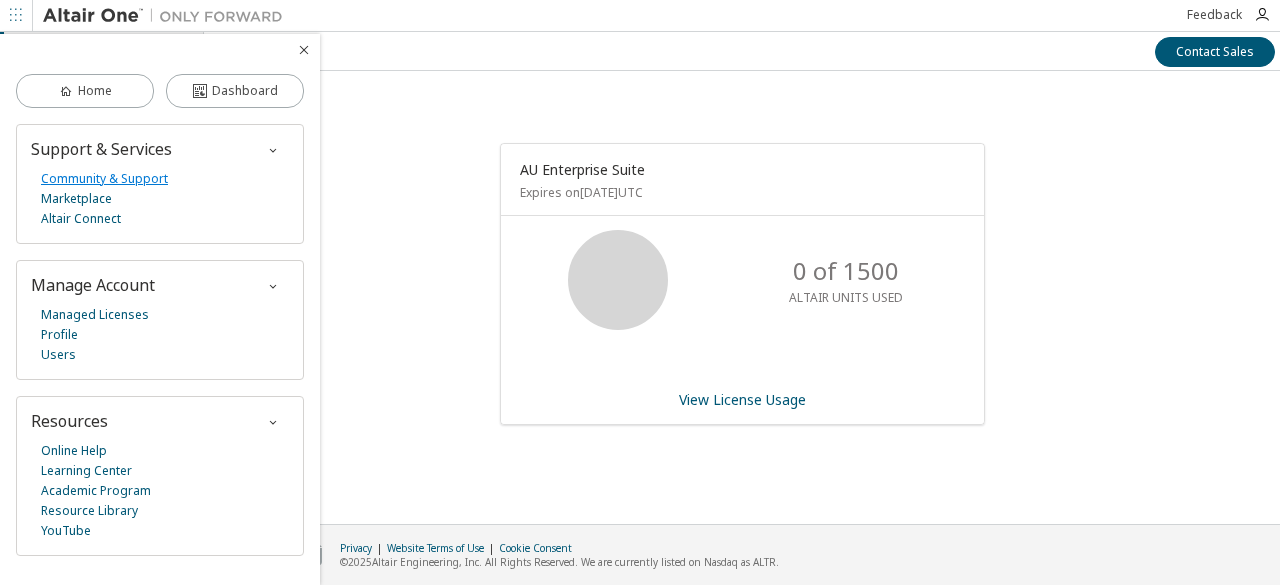 click on "Community & Support" at bounding box center (104, 179) 